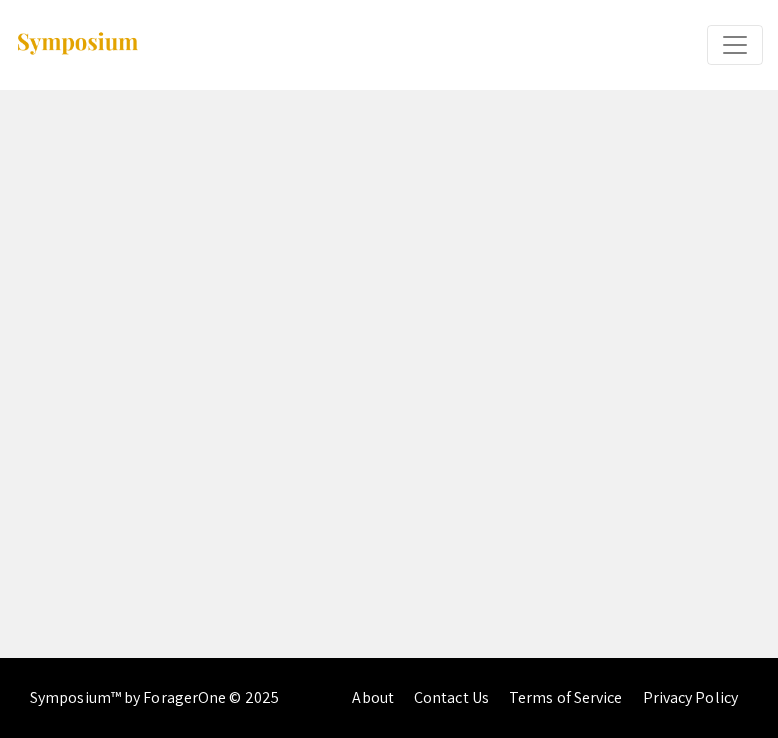 scroll, scrollTop: 0, scrollLeft: 0, axis: both 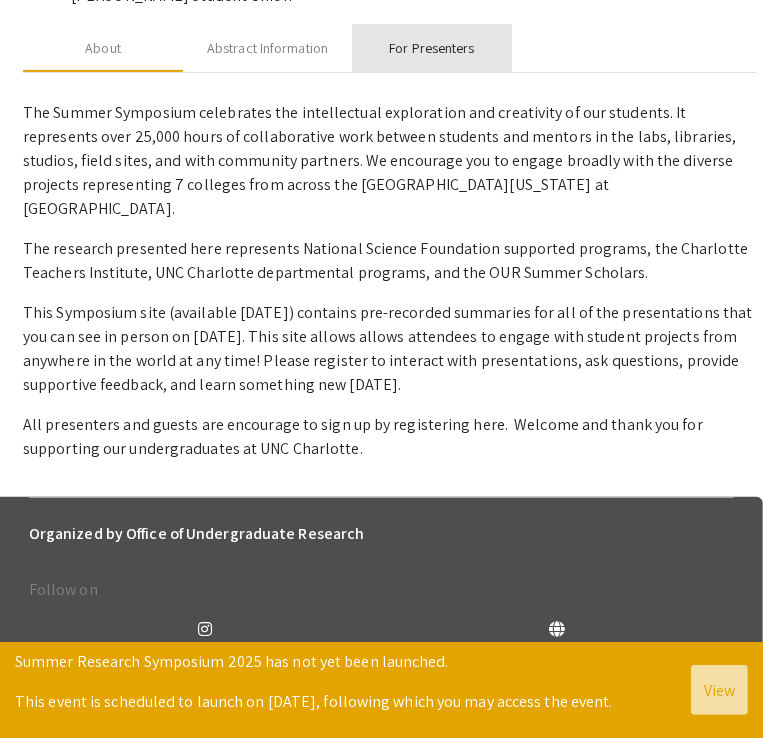 click on "For Presenters" at bounding box center [431, 48] 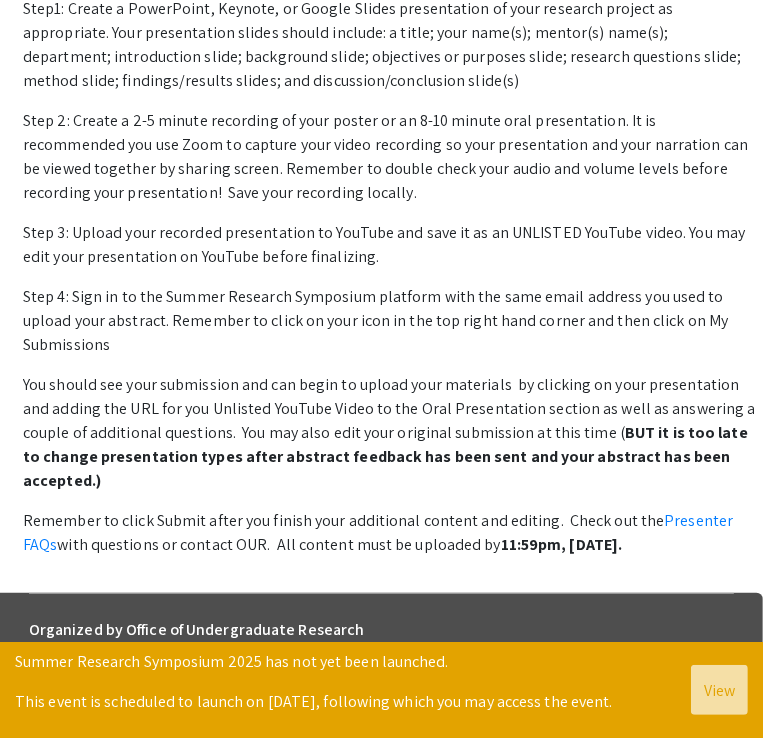 scroll, scrollTop: 690, scrollLeft: 0, axis: vertical 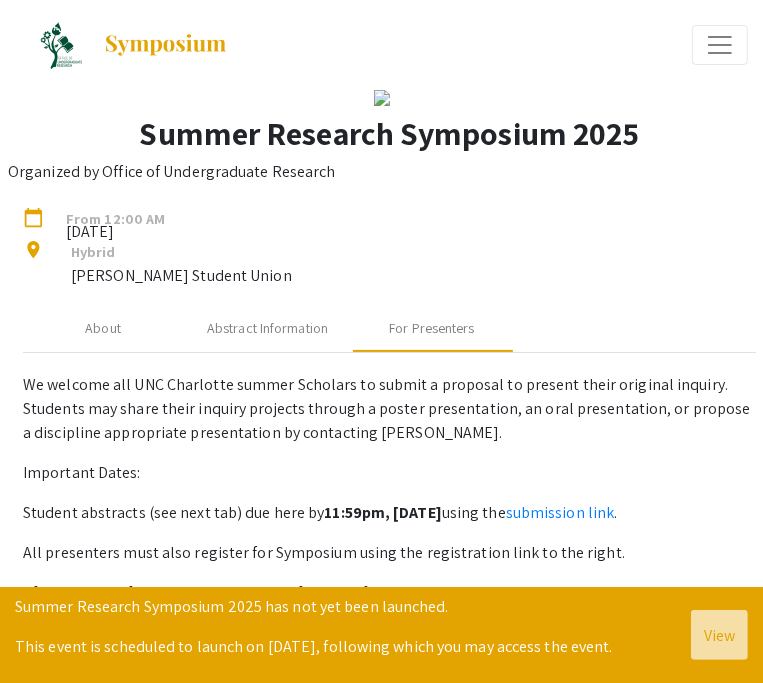 click at bounding box center (720, 45) 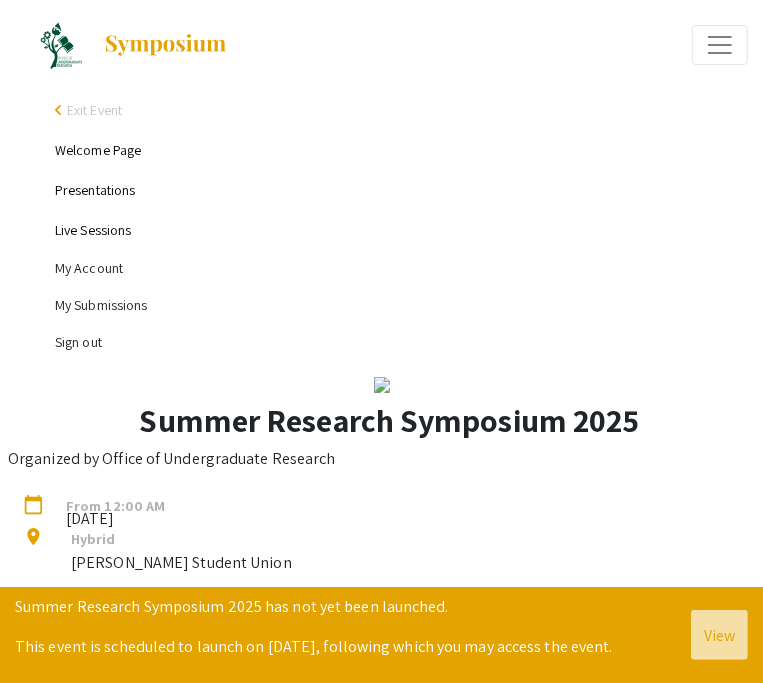 drag, startPoint x: 146, startPoint y: 308, endPoint x: 556, endPoint y: 401, distance: 420.41528 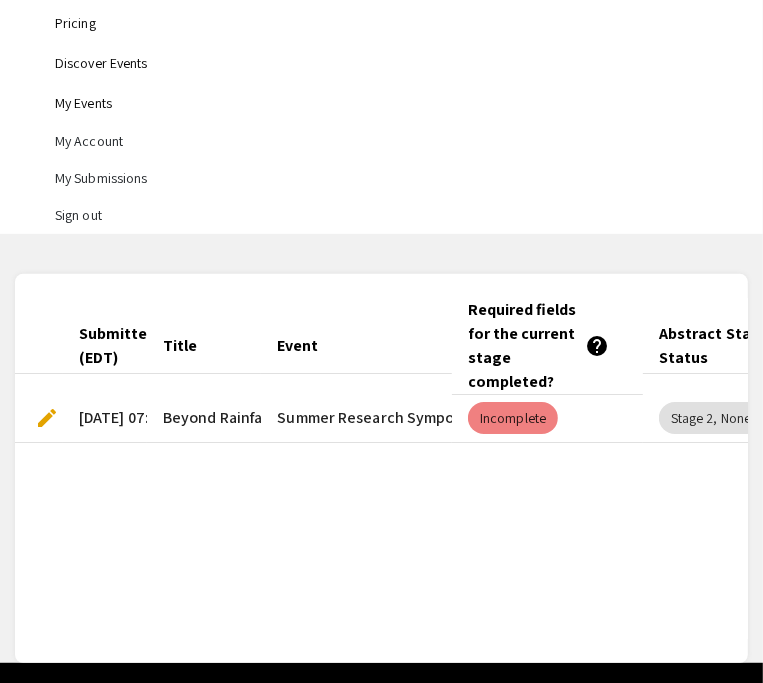 scroll, scrollTop: 215, scrollLeft: 0, axis: vertical 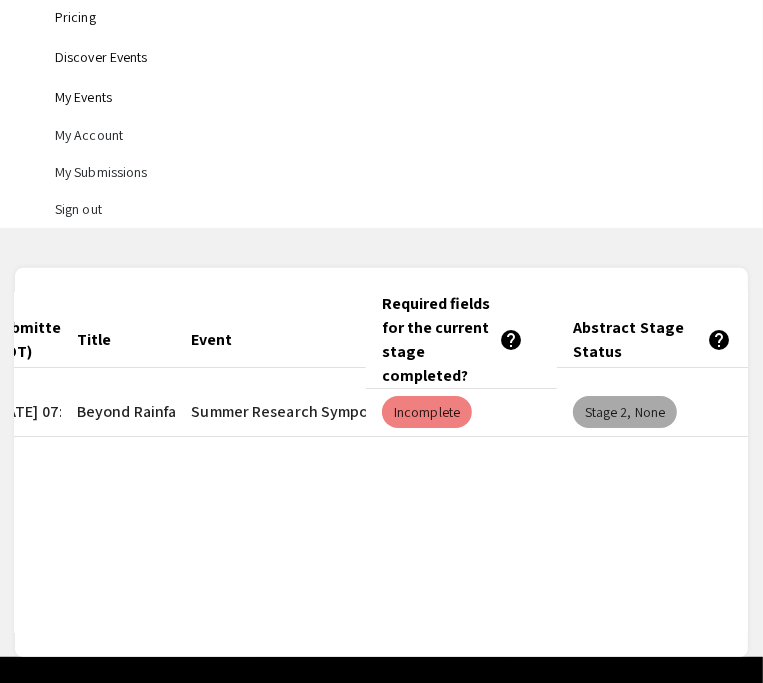 click on "Stage 2, None" at bounding box center [625, 412] 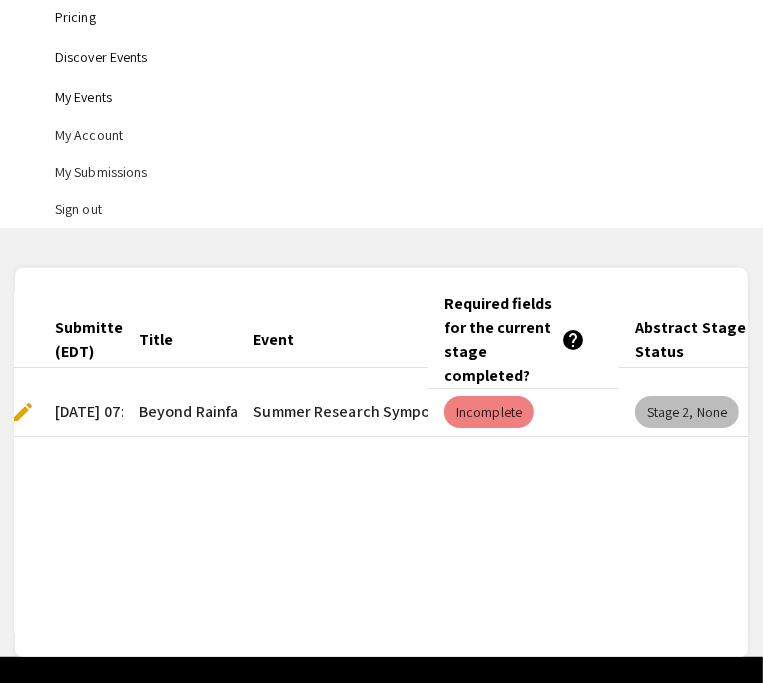 scroll, scrollTop: 0, scrollLeft: 0, axis: both 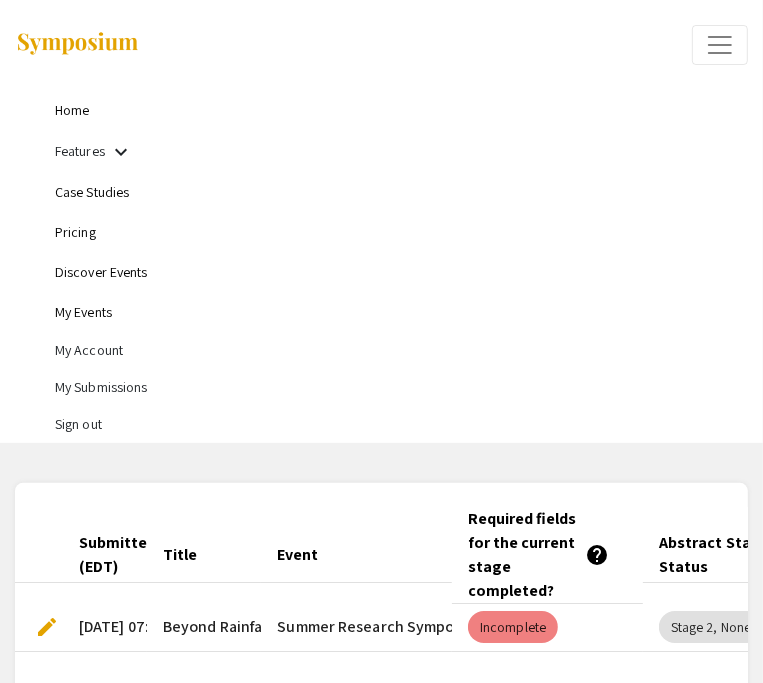 click at bounding box center (77, 44) 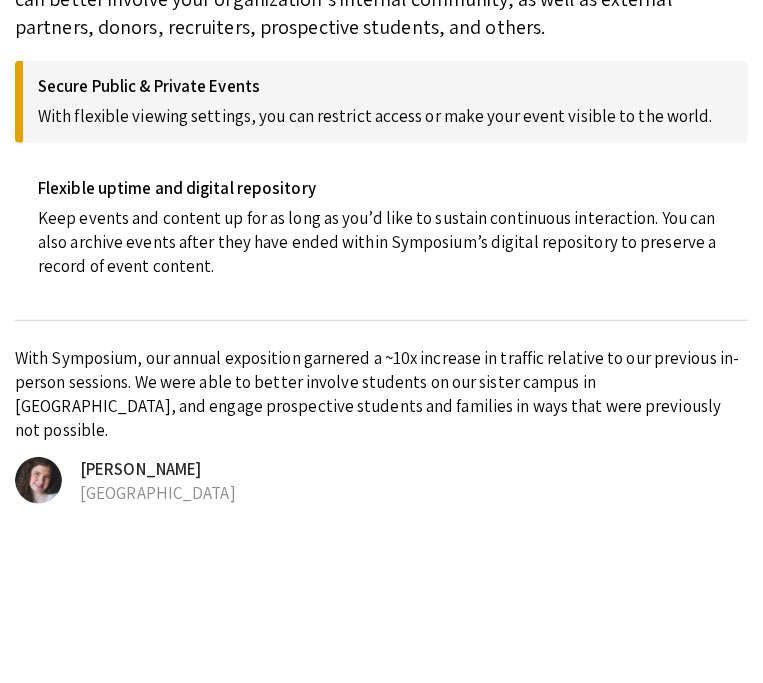scroll, scrollTop: 0, scrollLeft: 0, axis: both 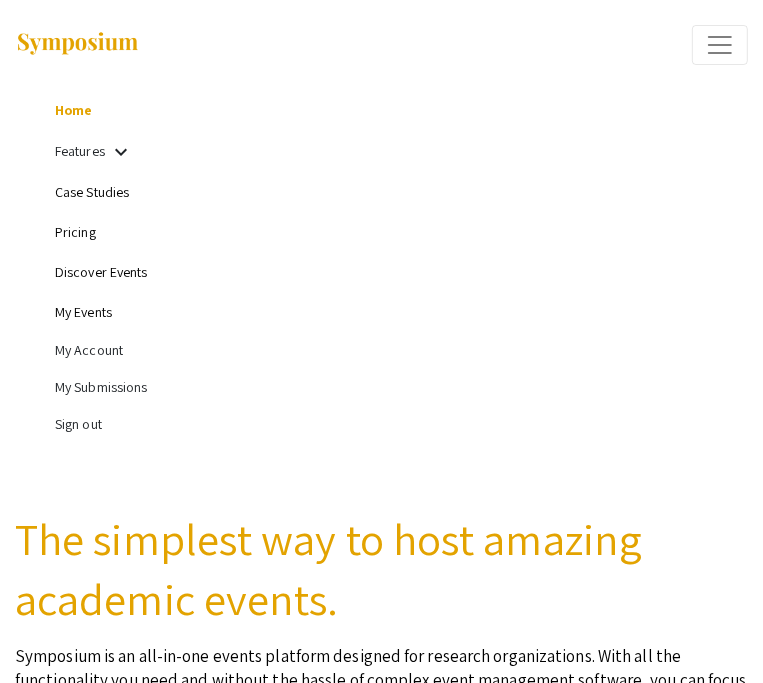 click on "My Events" at bounding box center (83, 312) 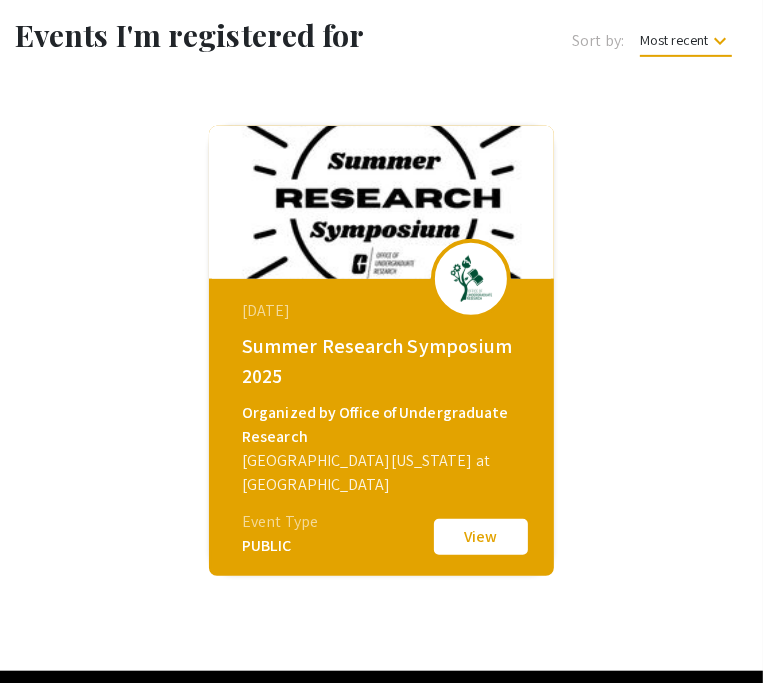 scroll, scrollTop: 476, scrollLeft: 0, axis: vertical 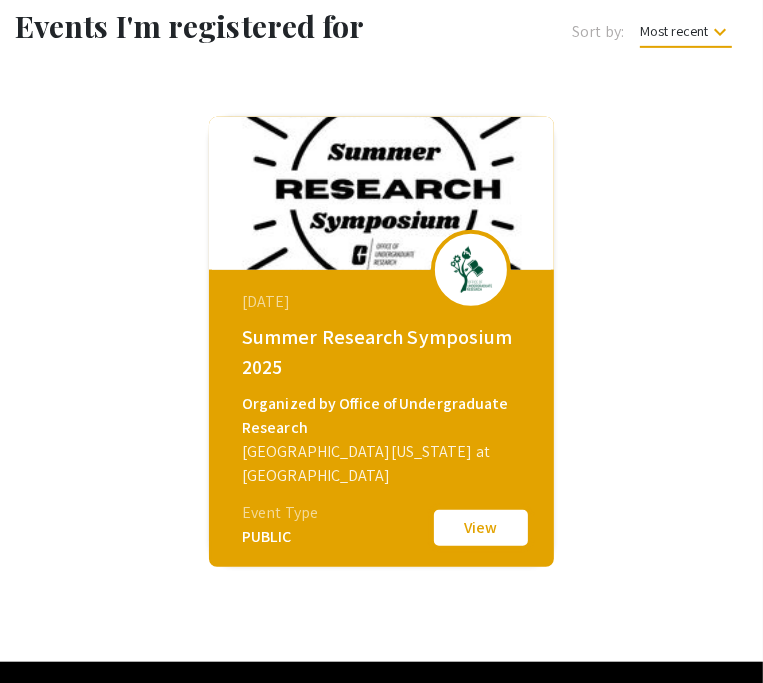 click on "View" 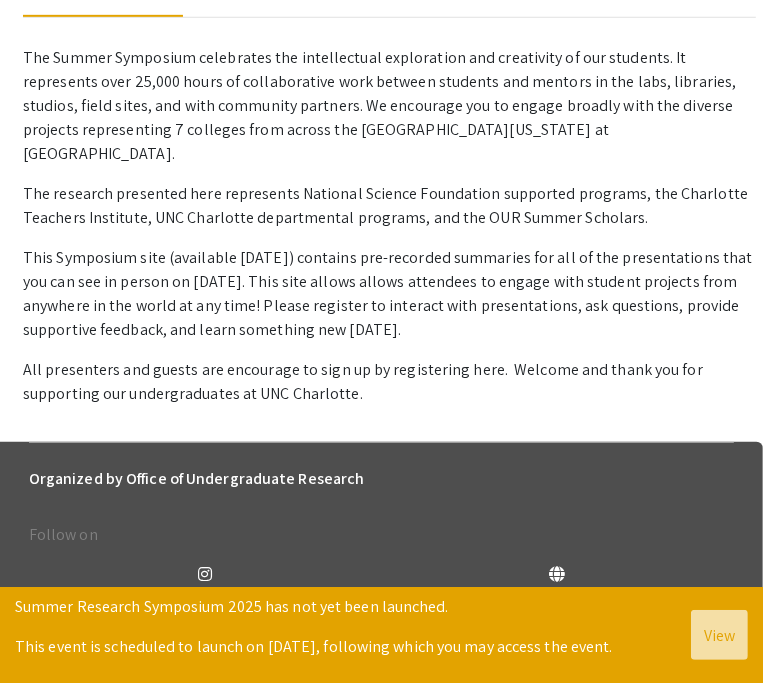 scroll, scrollTop: 981, scrollLeft: 0, axis: vertical 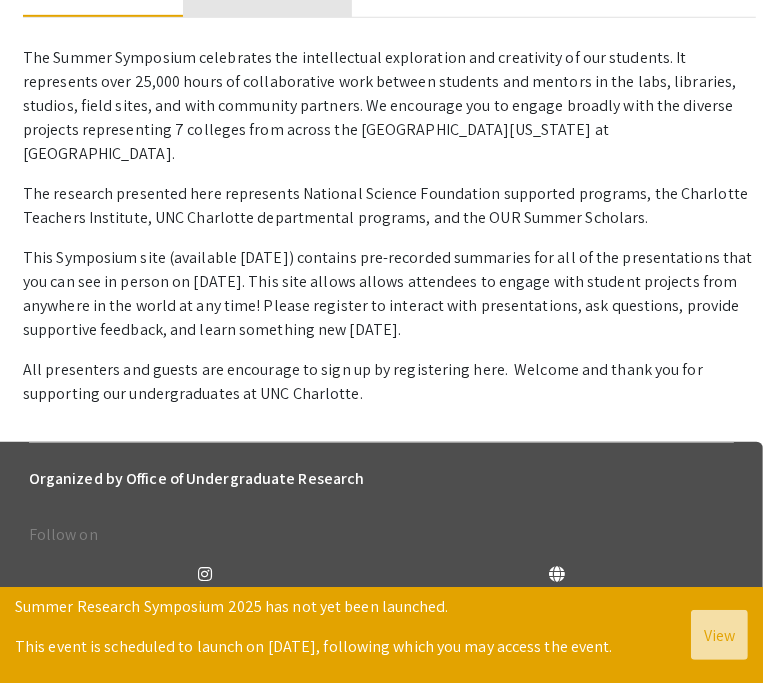 click on "Abstract Information" at bounding box center [267, -7] 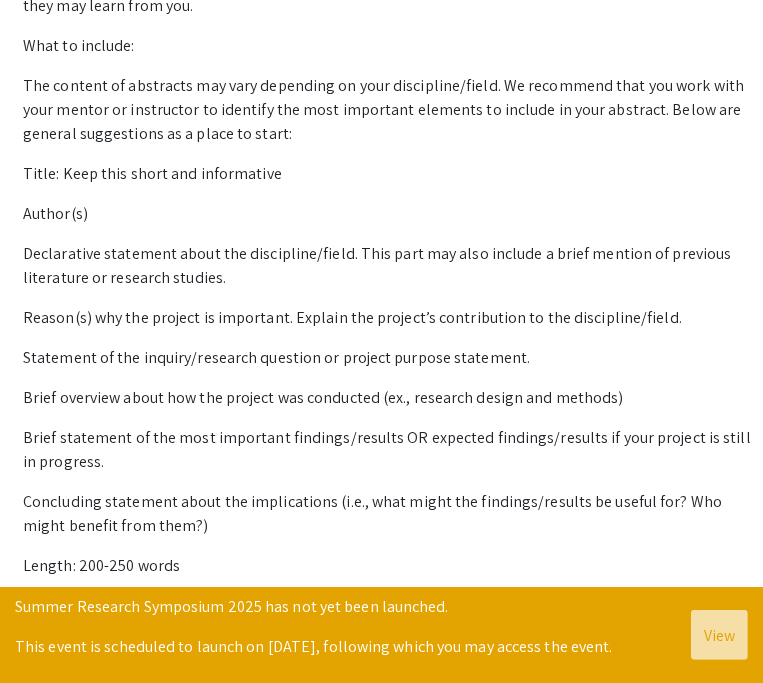 scroll, scrollTop: 828, scrollLeft: 0, axis: vertical 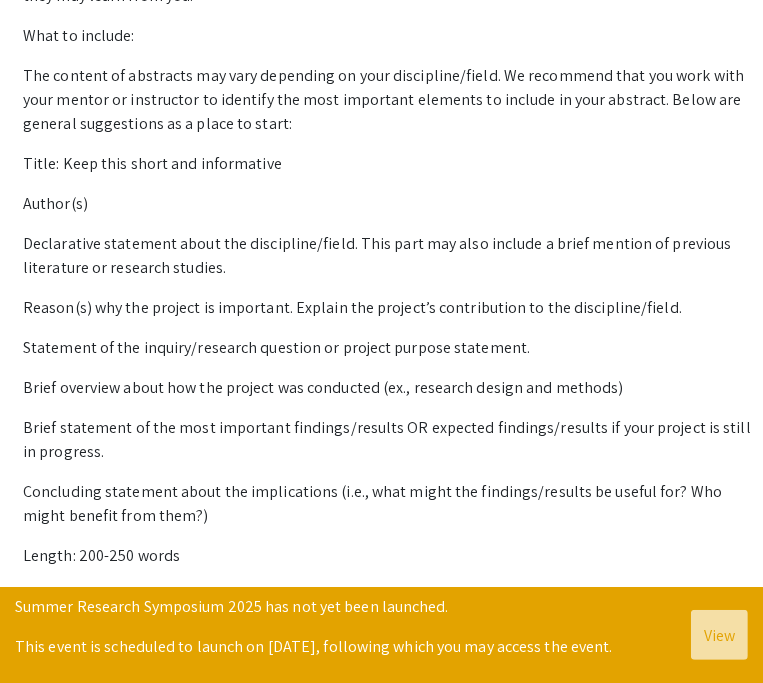 click on "For Presenters" at bounding box center (431, -213) 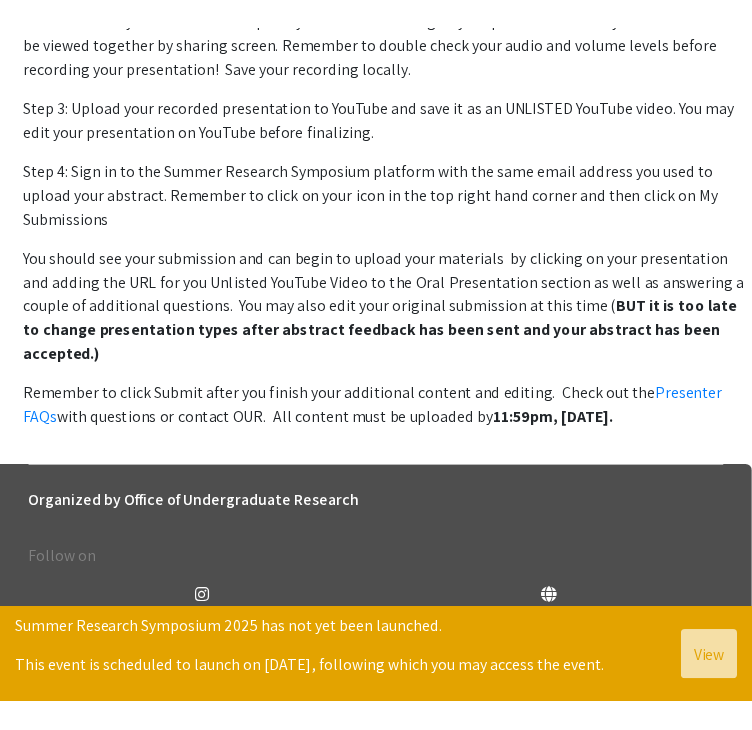 scroll, scrollTop: 1314, scrollLeft: 0, axis: vertical 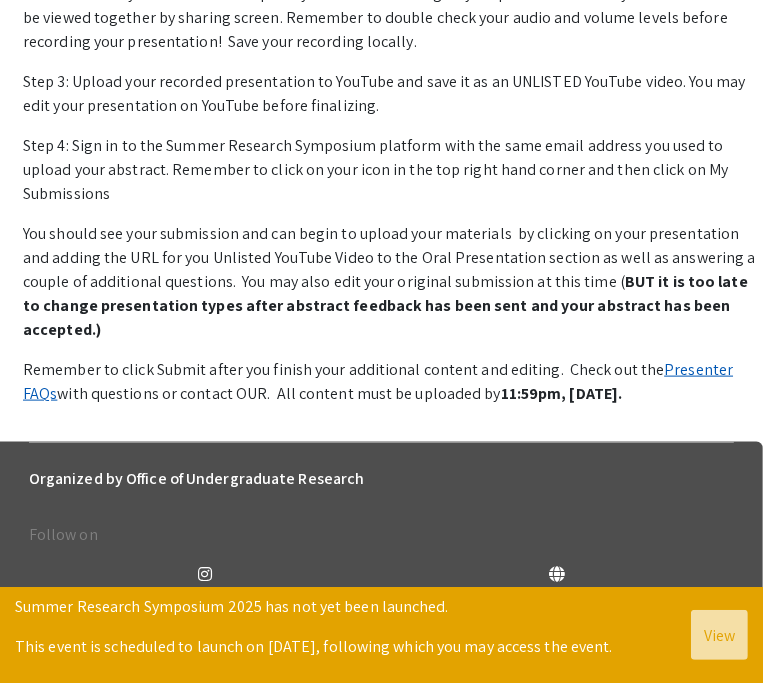 click on "Presenter FAQs" at bounding box center [378, 381] 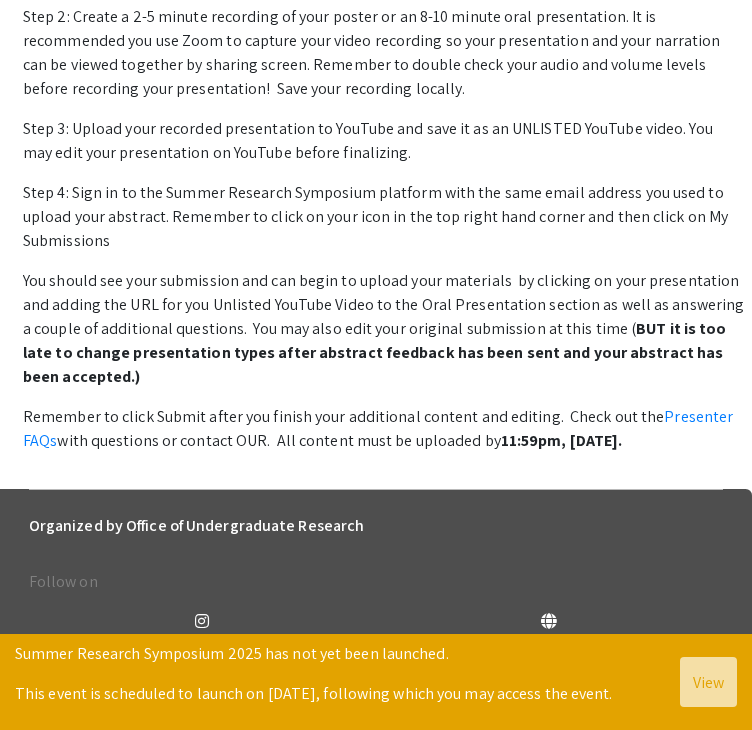 click on "Step 3: Upload your recorded presentation to YouTube and save it as an UNLISTED YouTube video. You may edit your presentation on YouTube before finalizing." at bounding box center [384, 141] 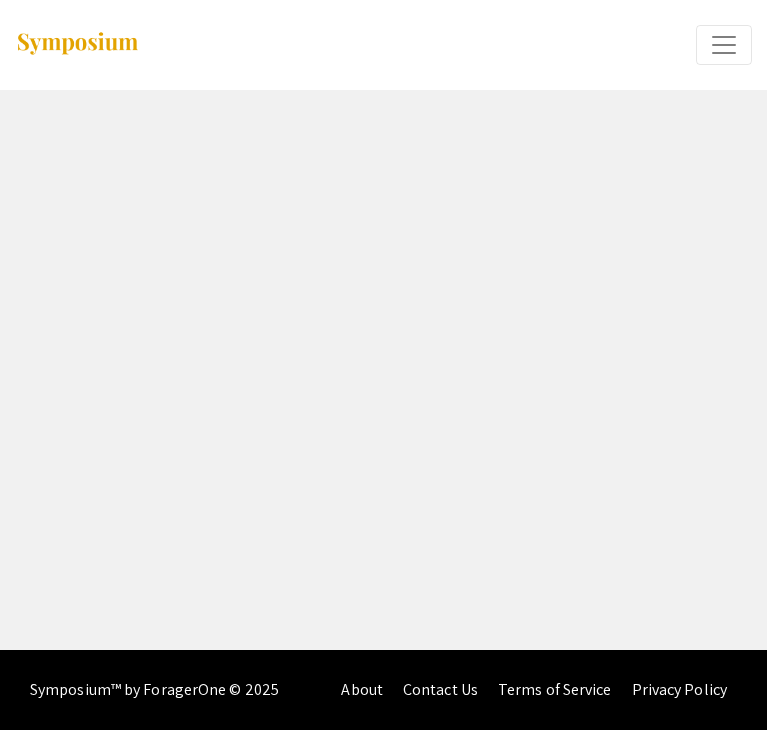 scroll, scrollTop: 0, scrollLeft: 0, axis: both 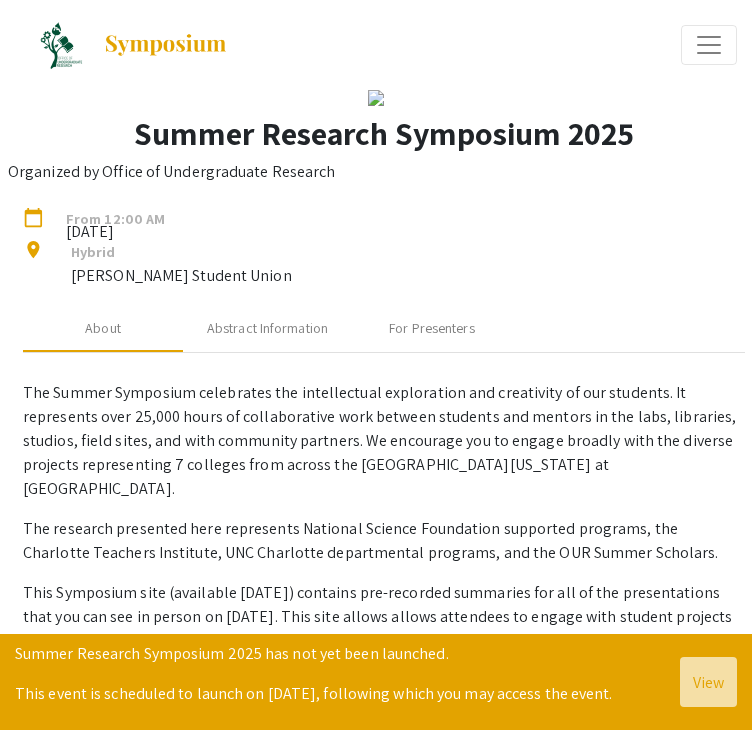 click at bounding box center (165, 45) 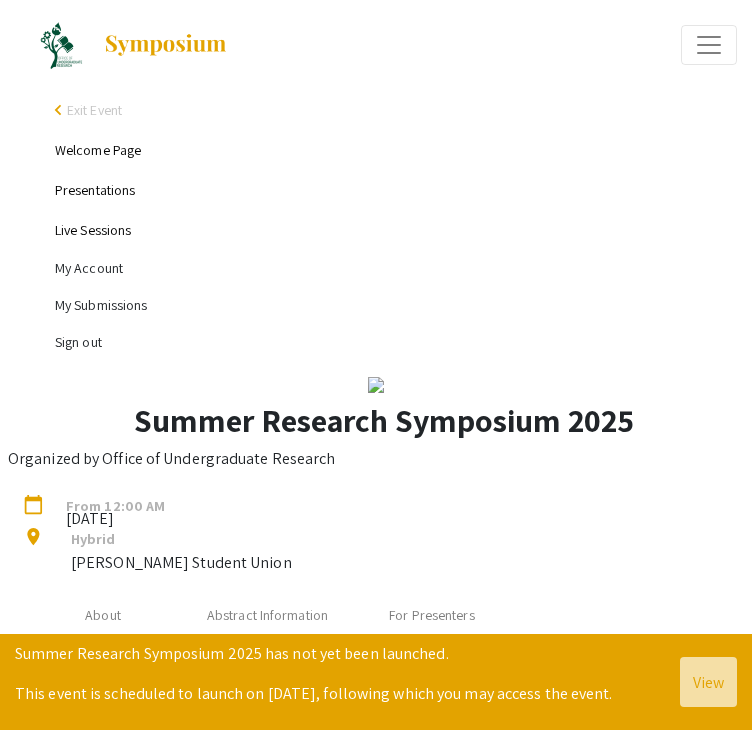 click 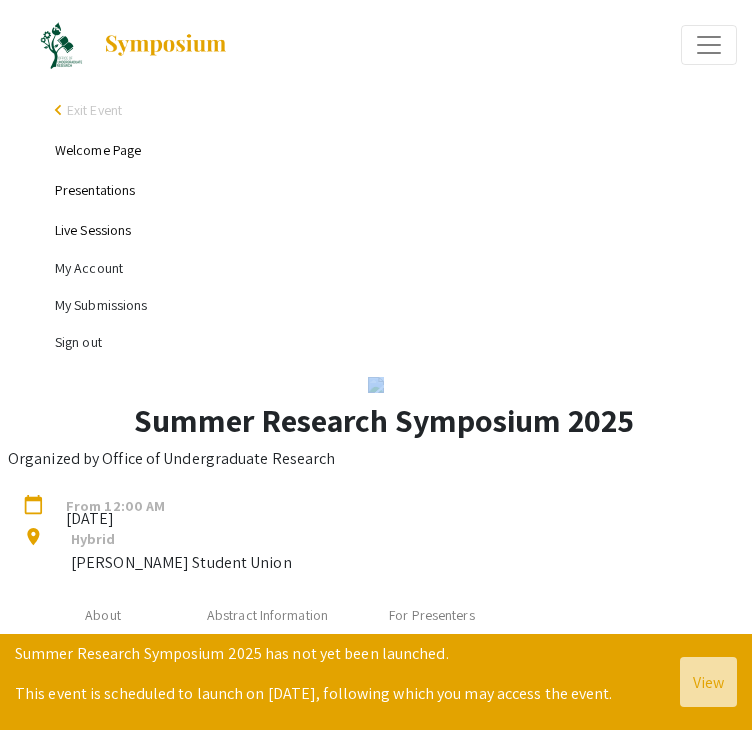 click 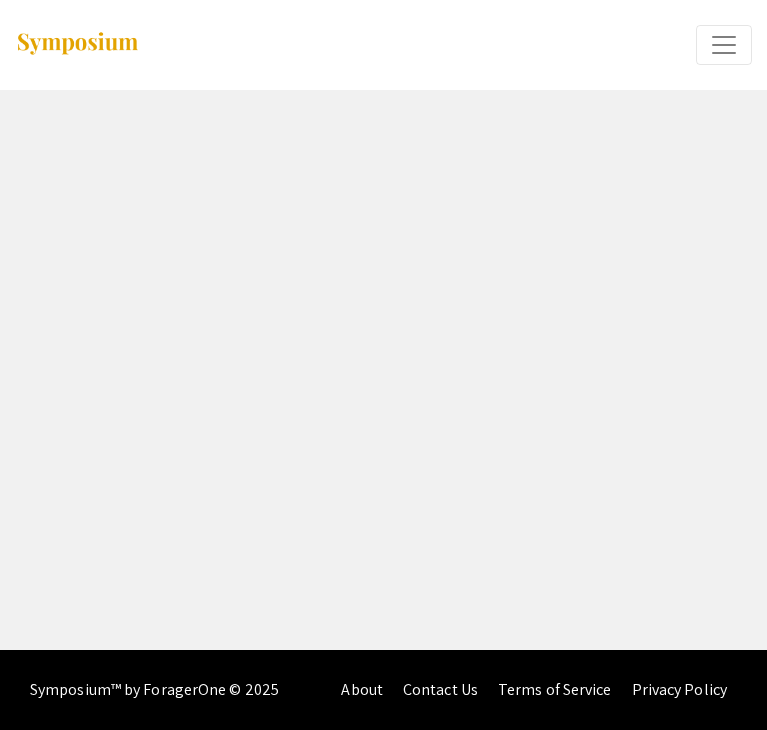 scroll, scrollTop: 0, scrollLeft: 0, axis: both 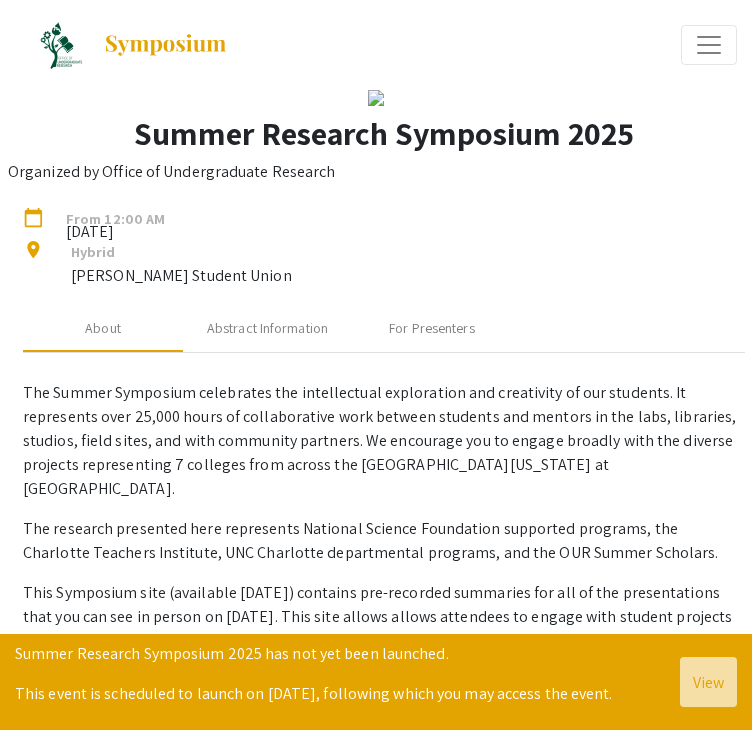 click at bounding box center [709, 45] 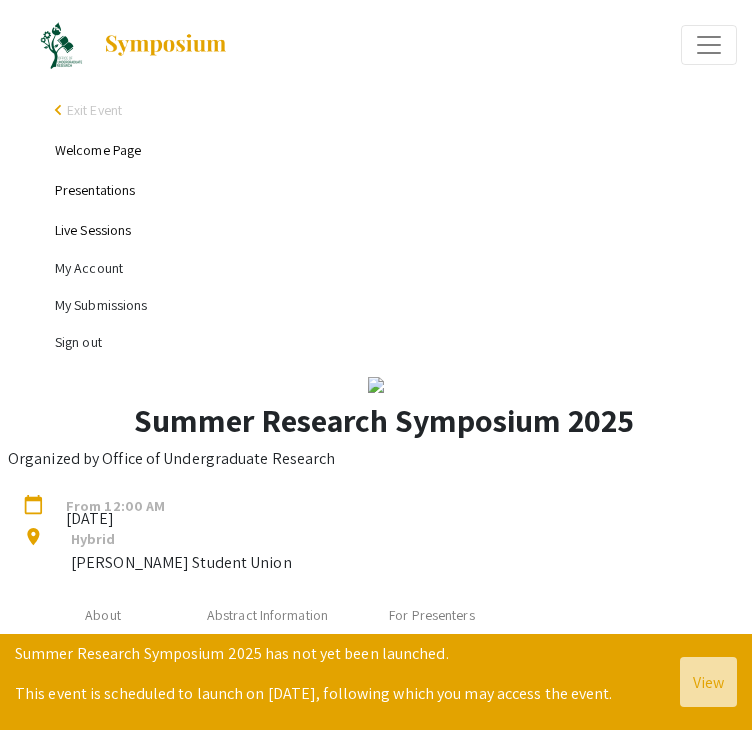 click on "Presentations" at bounding box center (95, 190) 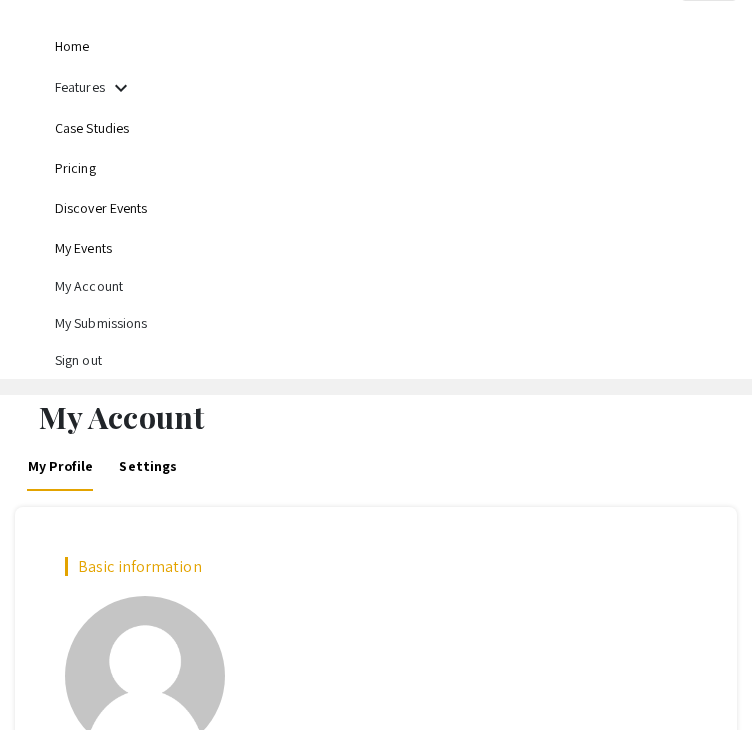 scroll, scrollTop: 0, scrollLeft: 0, axis: both 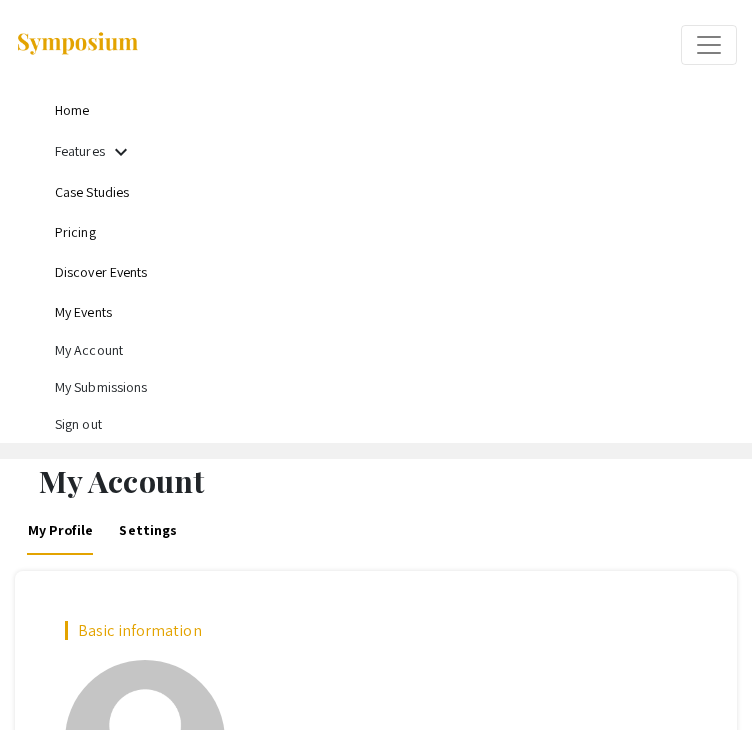 click on "My Submissions" at bounding box center [396, 387] 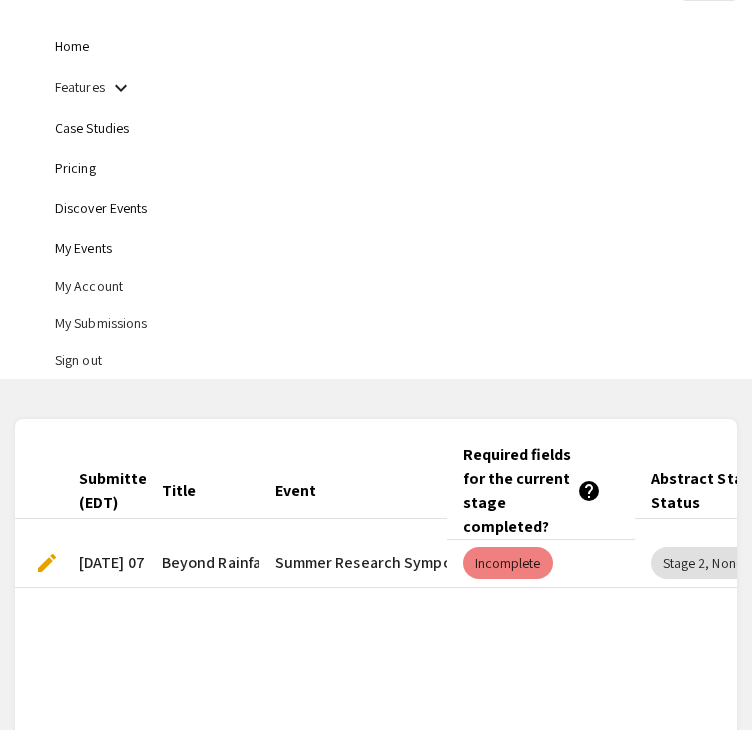 scroll, scrollTop: 0, scrollLeft: 0, axis: both 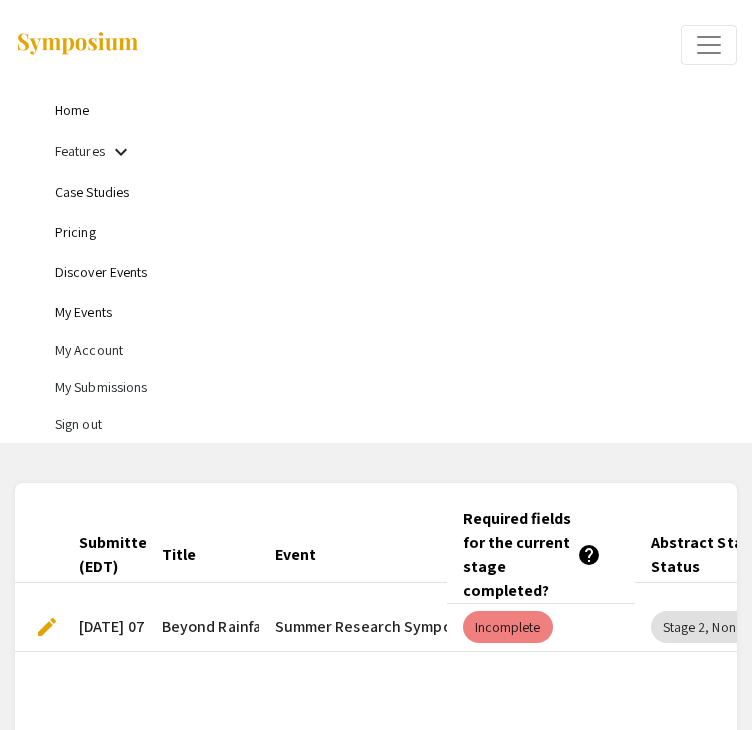 click on "Submitted At (EDT) Title Event Required fields for the current stage completed?   help  Abstract Stage Status   help   edit  06/30/25, 07:41am Beyond Rainfall Intensity-Duration: Toward a Predictive Model for Debris Flows in Western North Carolina  Summer Research Symposium 2025   Incomplete   Stage 2, None" 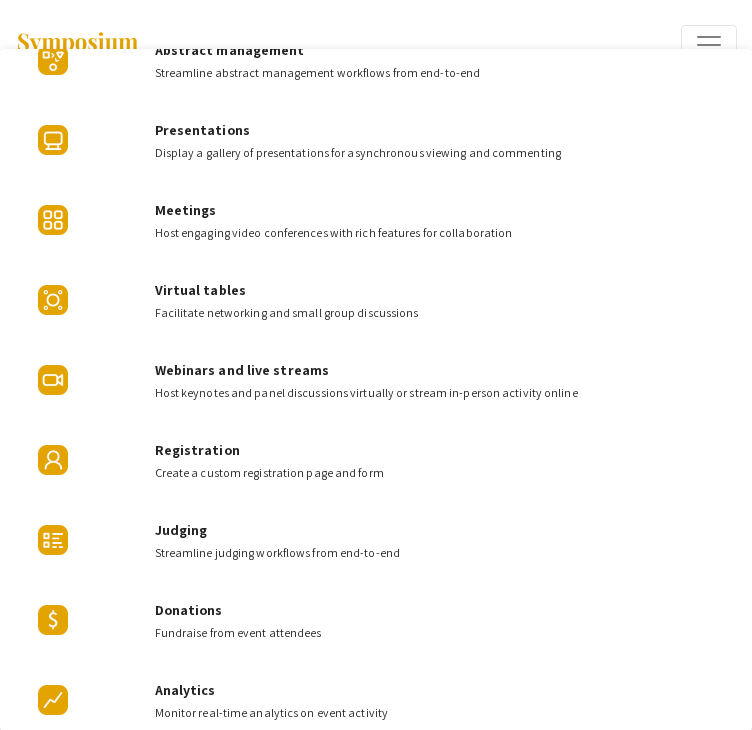 scroll, scrollTop: 0, scrollLeft: 0, axis: both 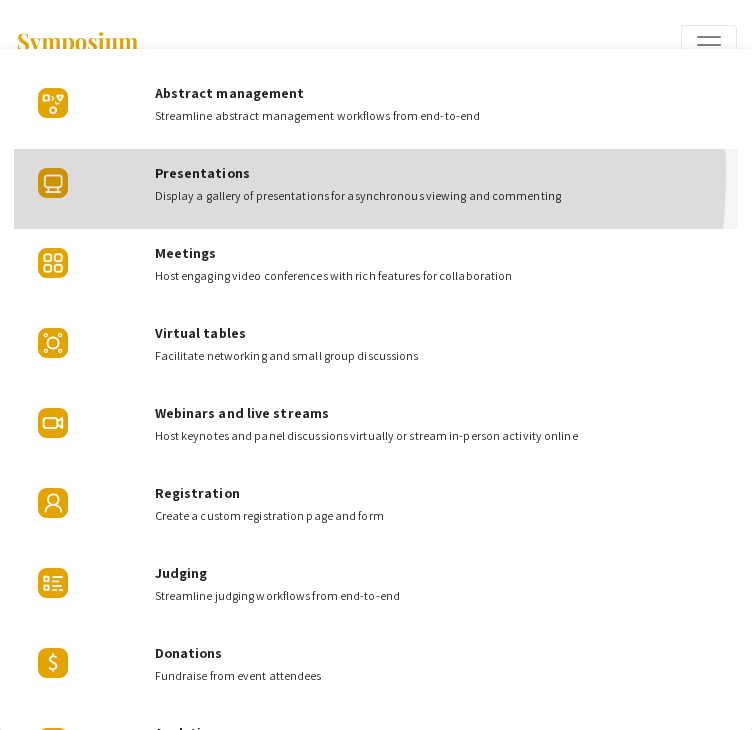 click on "Presentations" at bounding box center (202, 173) 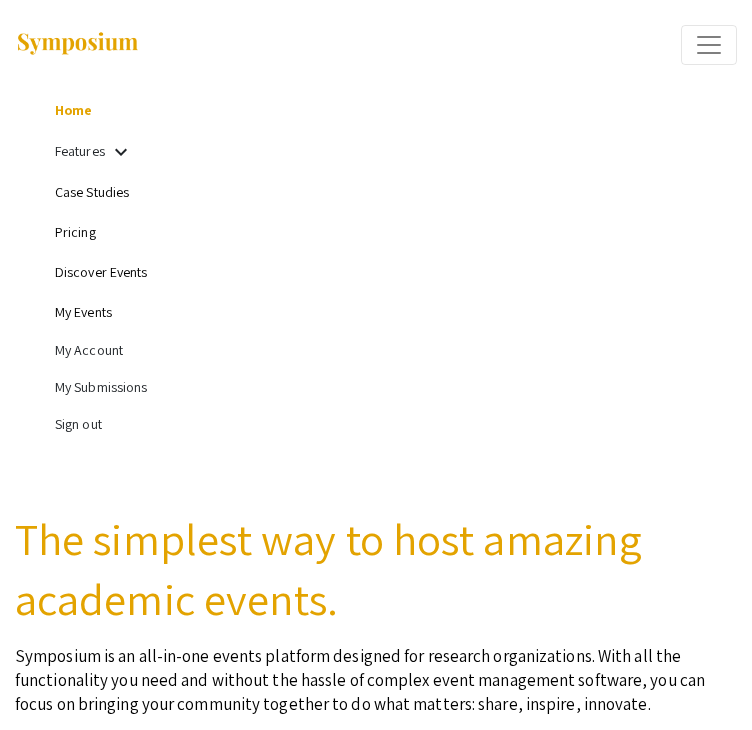 scroll, scrollTop: 1124, scrollLeft: 0, axis: vertical 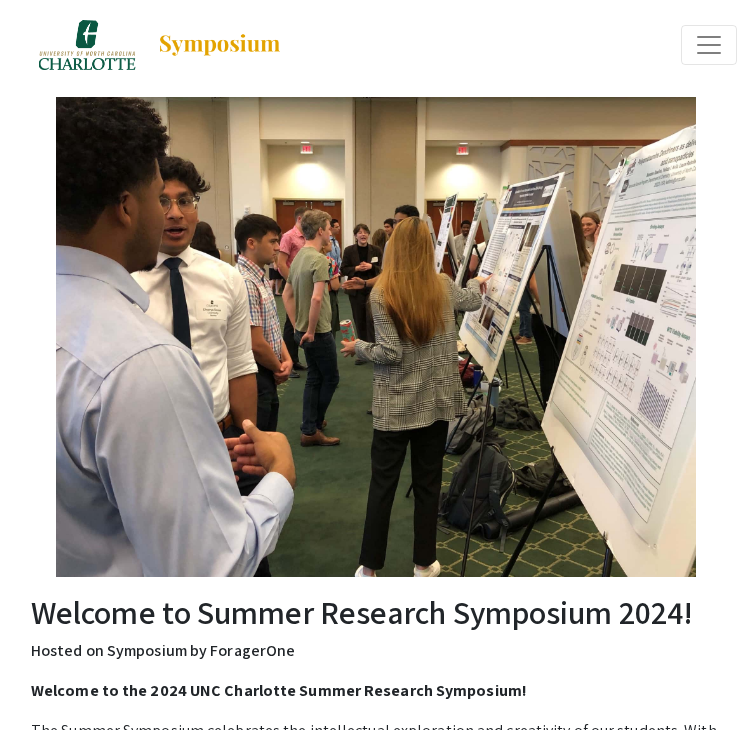 click on "Welcome to Summer Research Symposium 2024! Hosted on Symposium by [PERSON_NAME] Welcome to the 2024 UNC Charlotte Summer Research Symposium! The Summer Symposium celebrates the intellectual exploration and creativity of our students. With over 140 presenters, 2024 represents our largest ever Summer Symposium. The presentations represent nearly 30,000 hours of collaborative work between students and mentors in the labs, libraries, studios, field sites, and with community partners. We encourage you to engage broadly with the diverse projects representing 7 colleges from across the [GEOGRAPHIC_DATA][US_STATE] at [GEOGRAPHIC_DATA]. The research presented here represents multiple National Science Foundation supported programs, the Charlotte Teachers Institute, the [PERSON_NAME] Alliance for Minority Participation, and the OUR Summer Scholars.  Schedule or events 8:30 AM - On-site Conference Registration Opens (Rm 340)
9:15 AM - 9:30 AM - Welcome
9:30 AM - 10:30 AM - First Session of Poster Presentations (340)" 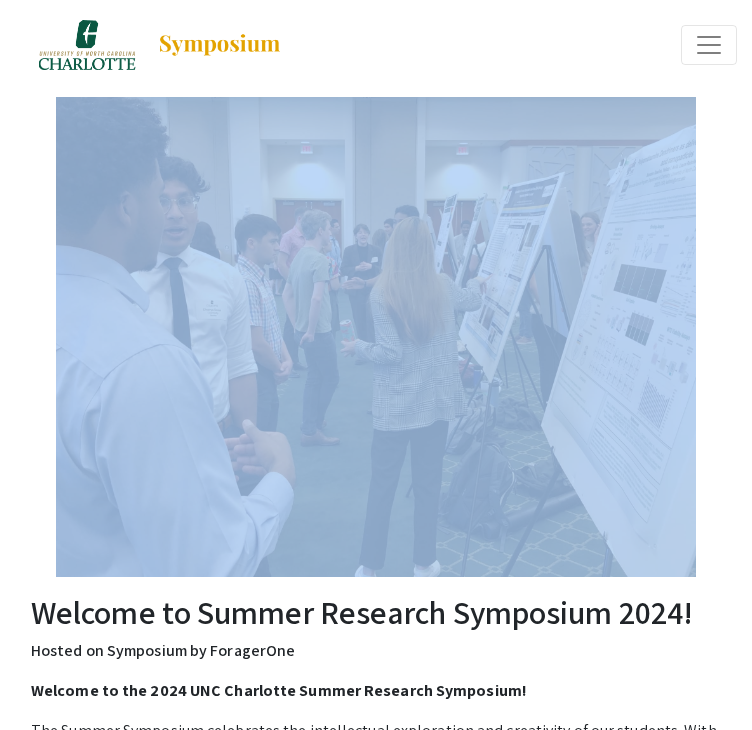 click on "Welcome to Summer Research Symposium 2024! Hosted on Symposium by [PERSON_NAME] Welcome to the 2024 UNC Charlotte Summer Research Symposium! The Summer Symposium celebrates the intellectual exploration and creativity of our students. With over 140 presenters, 2024 represents our largest ever Summer Symposium. The presentations represent nearly 30,000 hours of collaborative work between students and mentors in the labs, libraries, studios, field sites, and with community partners. We encourage you to engage broadly with the diverse projects representing 7 colleges from across the [GEOGRAPHIC_DATA][US_STATE] at [GEOGRAPHIC_DATA]. The research presented here represents multiple National Science Foundation supported programs, the Charlotte Teachers Institute, the [PERSON_NAME] Alliance for Minority Participation, and the OUR Summer Scholars.  Schedule or events 8:30 AM - On-site Conference Registration Opens (Rm 340)
9:15 AM - 9:30 AM - Welcome
9:30 AM - 10:30 AM - First Session of Poster Presentations (340)" 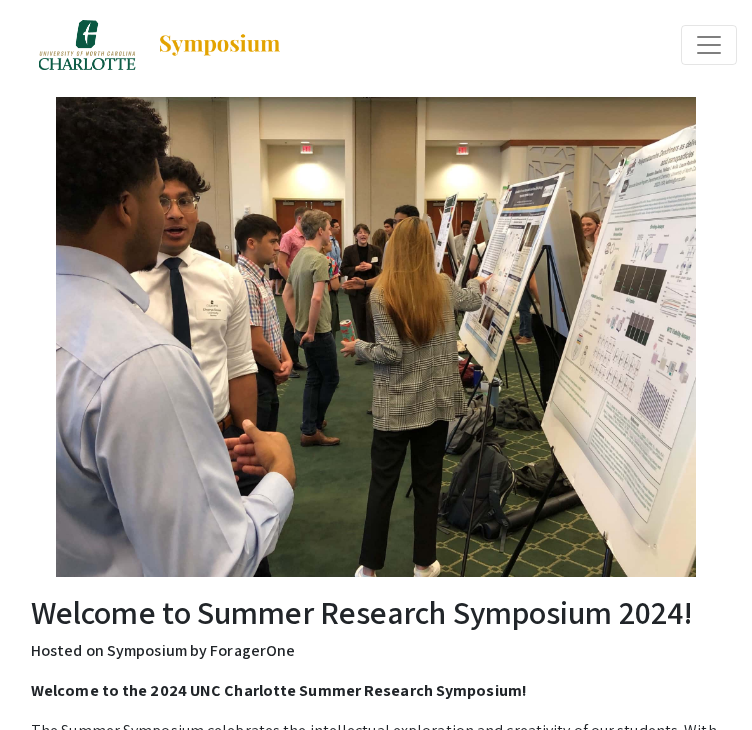 click on "Welcome to Summer Research Symposium 2024!" 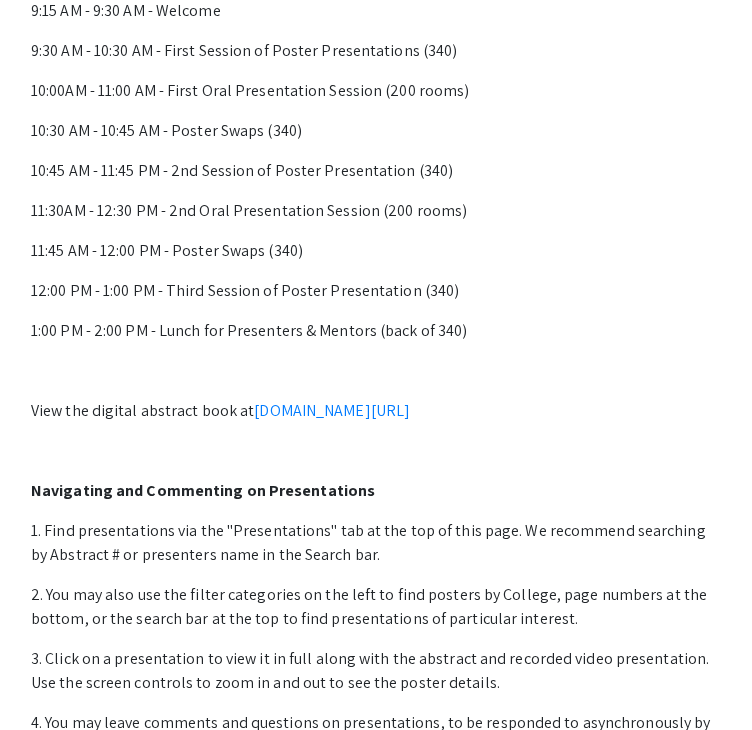 scroll, scrollTop: 1230, scrollLeft: 0, axis: vertical 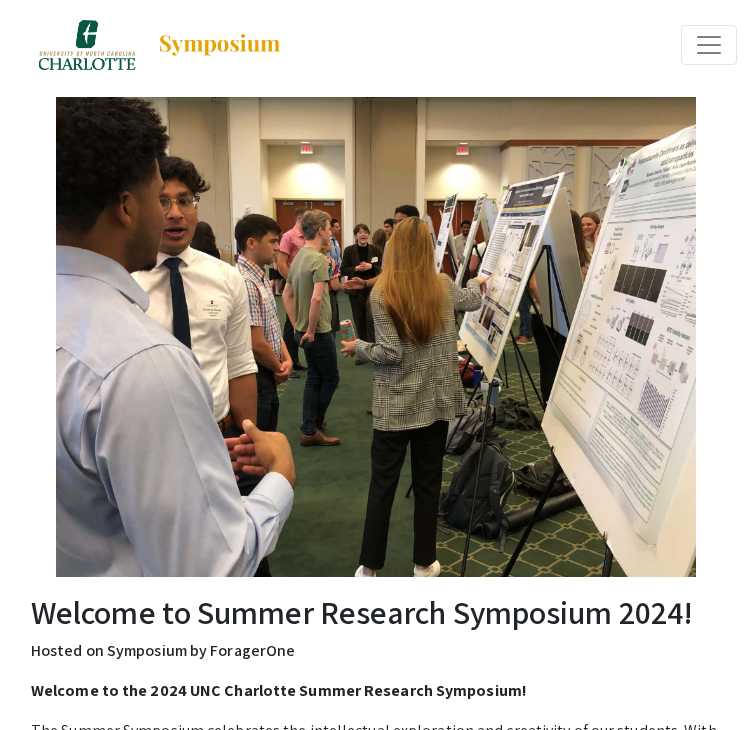click at bounding box center (709, 45) 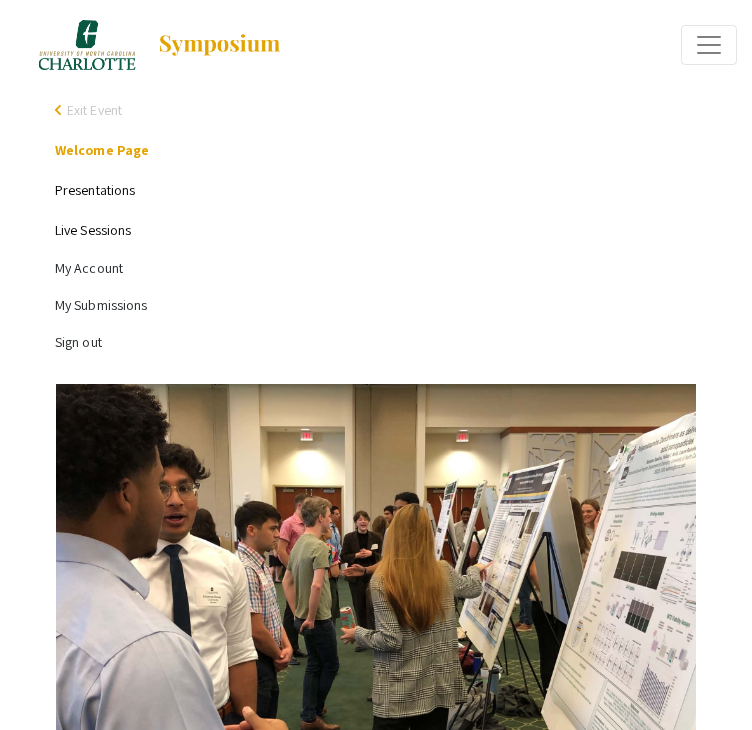 click on "Presentations" at bounding box center (95, 190) 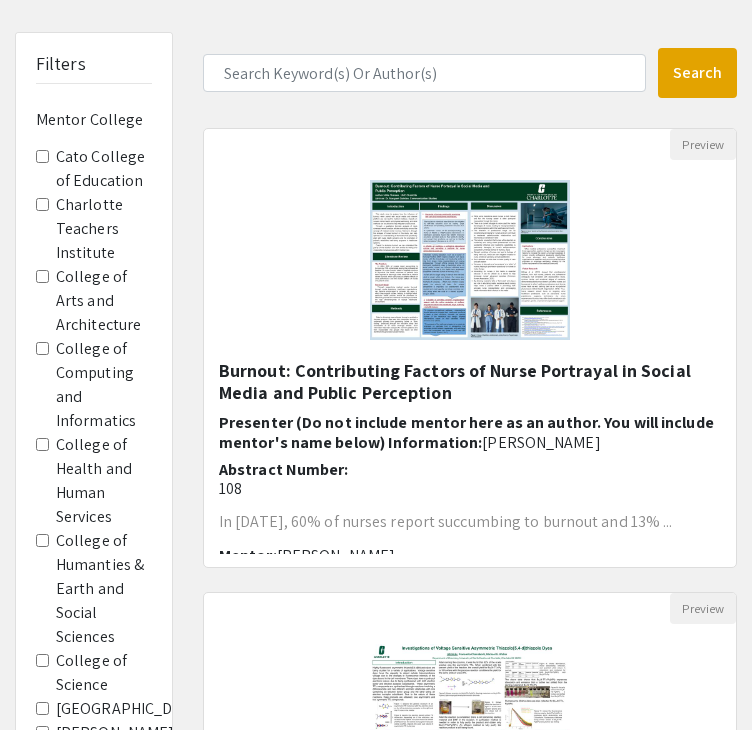 scroll, scrollTop: 391, scrollLeft: 0, axis: vertical 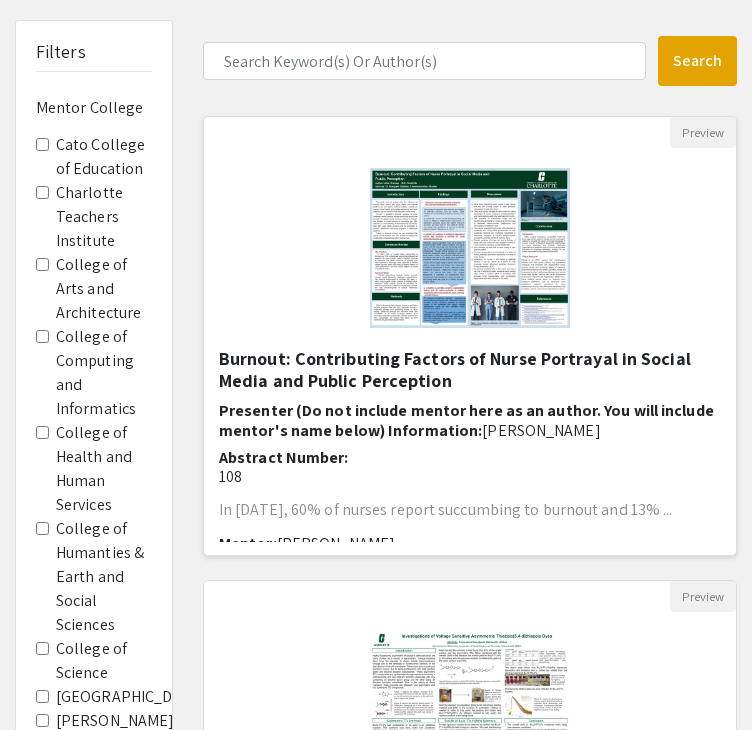 click 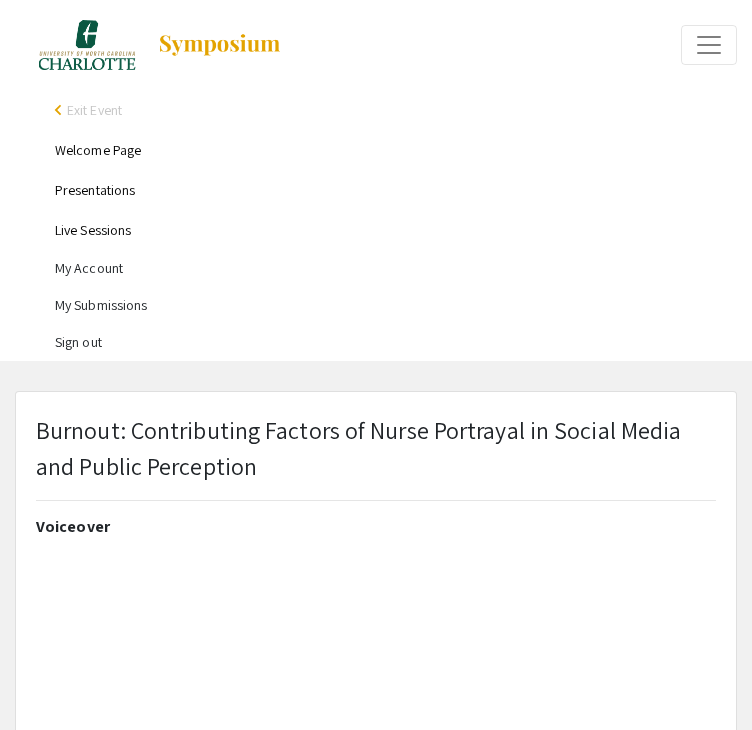 select on "custom" 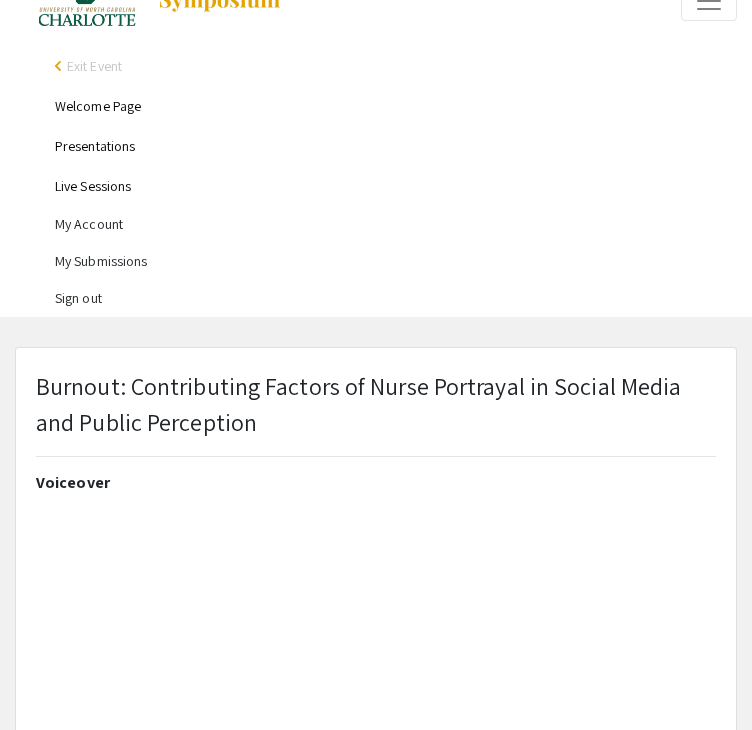 scroll, scrollTop: 40, scrollLeft: 0, axis: vertical 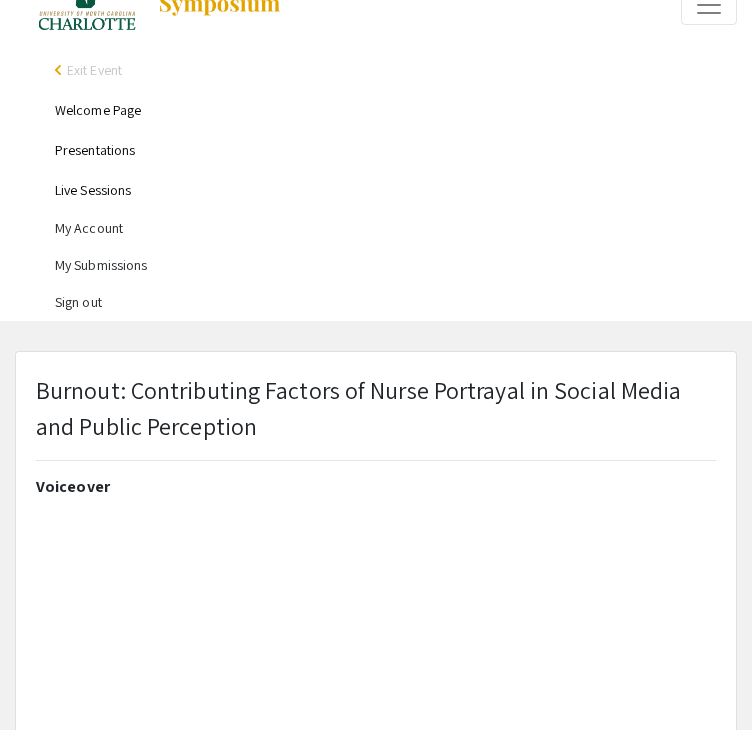click on "Presentations" at bounding box center [95, 150] 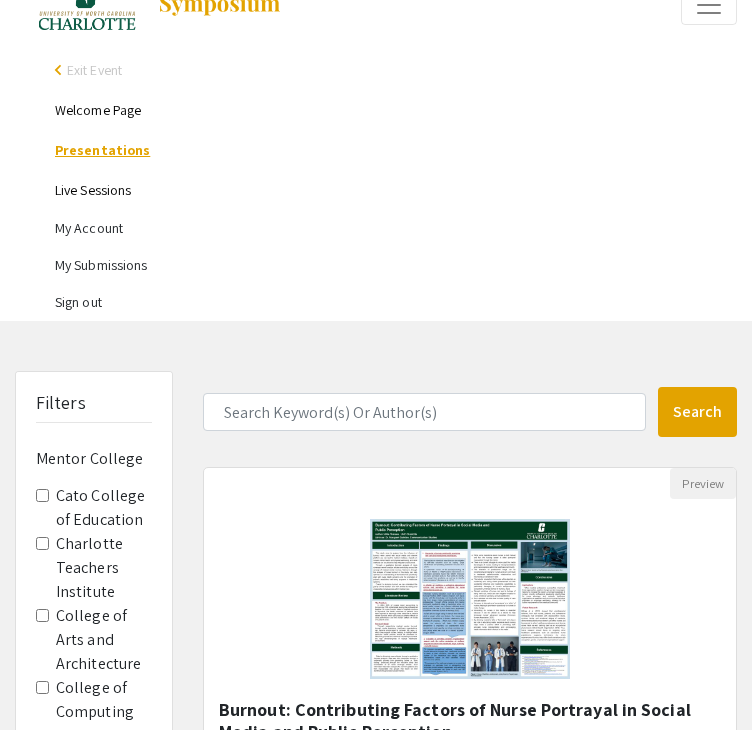 scroll, scrollTop: 0, scrollLeft: 0, axis: both 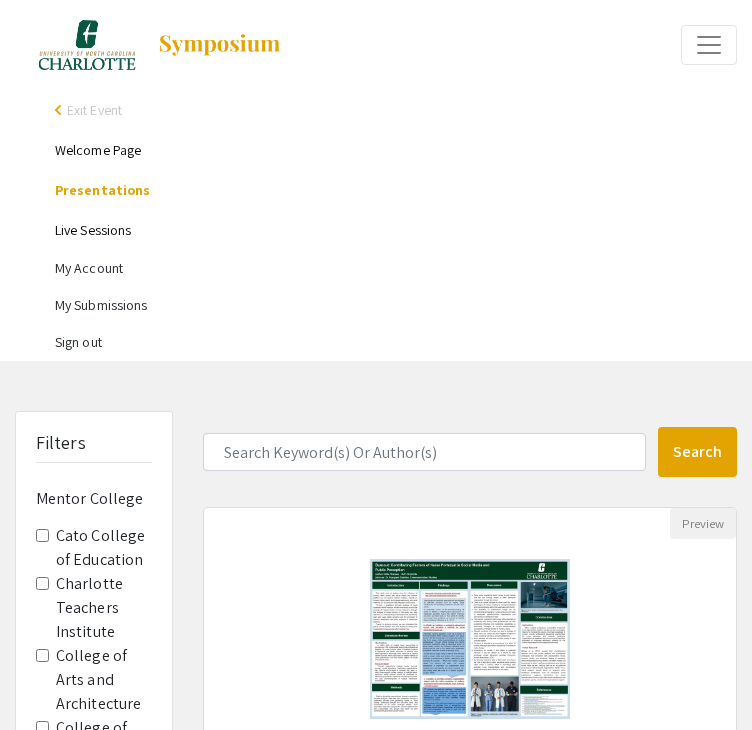 click on "arrow_back_ios Exit Event Welcome Page Presentations Live Sessions  My Account   My Submissions   Sign out  Filters  Mentor College   Cato College of Education   [GEOGRAPHIC_DATA] and Architecture   College of Computing and Informatics   College of Health and Human Services   College of Humanties & Earth and Social Sciences   [GEOGRAPHIC_DATA]   [PERSON_NAME] States [PERSON_NAME] College of Engineering   Search  121 Results found  Preview   Burnout: Contributing Factors of Nurse Portrayal in Social Media and Public Perception  Presenter (Do not include mentor here as an author. You will include mentor's name below) Information:  [PERSON_NAME] Abstract Number: 108 	 In [DATE], 60% of nurses report succumbing to burnout and 13% ...  Mentor:  [PERSON_NAME]   Preview  Investigations of Voltage Sensitive Asymmetric Thiazolo[5,4-d]thiazole Dyes   Presenter (Do not include mentor here as an author. You will include mentor's name below) Information:  [PERSON_NAME] Abstract Number:" at bounding box center (376, 1694) 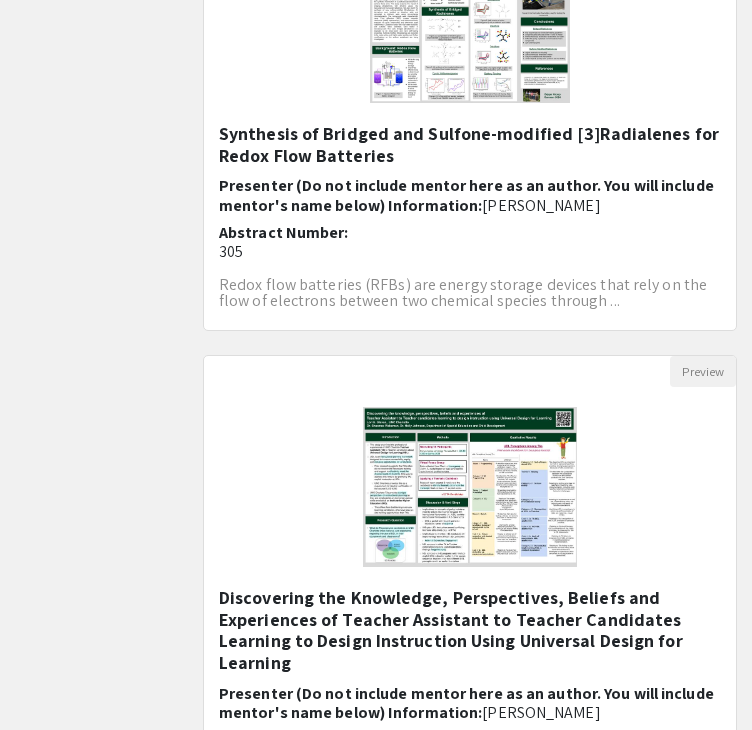 scroll, scrollTop: 1524, scrollLeft: 0, axis: vertical 